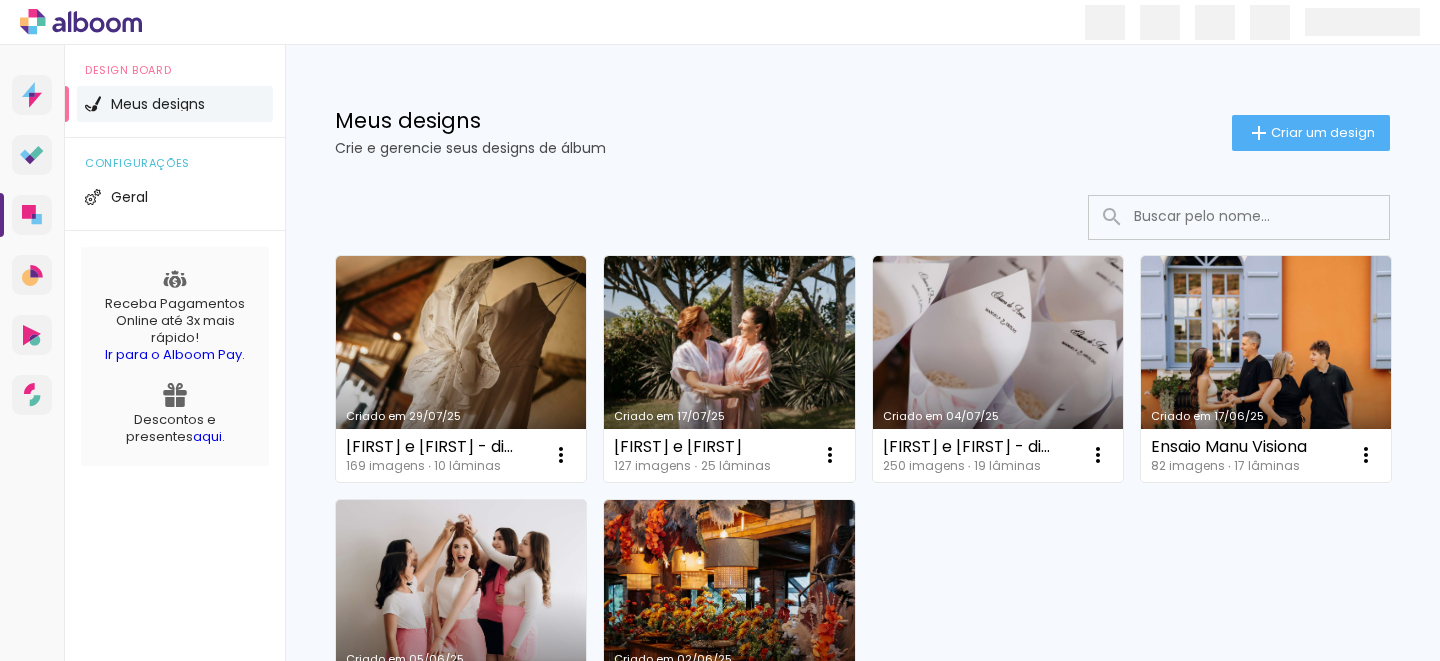 scroll, scrollTop: 0, scrollLeft: 0, axis: both 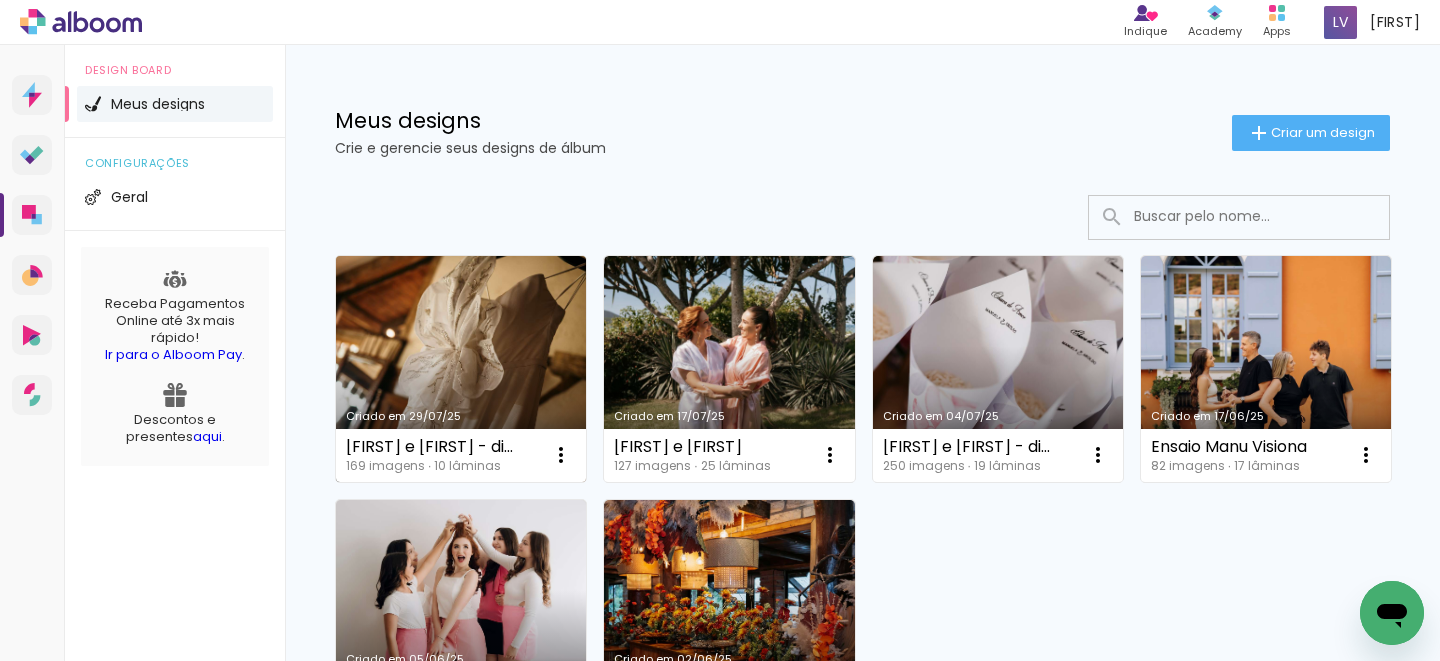 click on "Criado em 29/07/25" at bounding box center (461, 369) 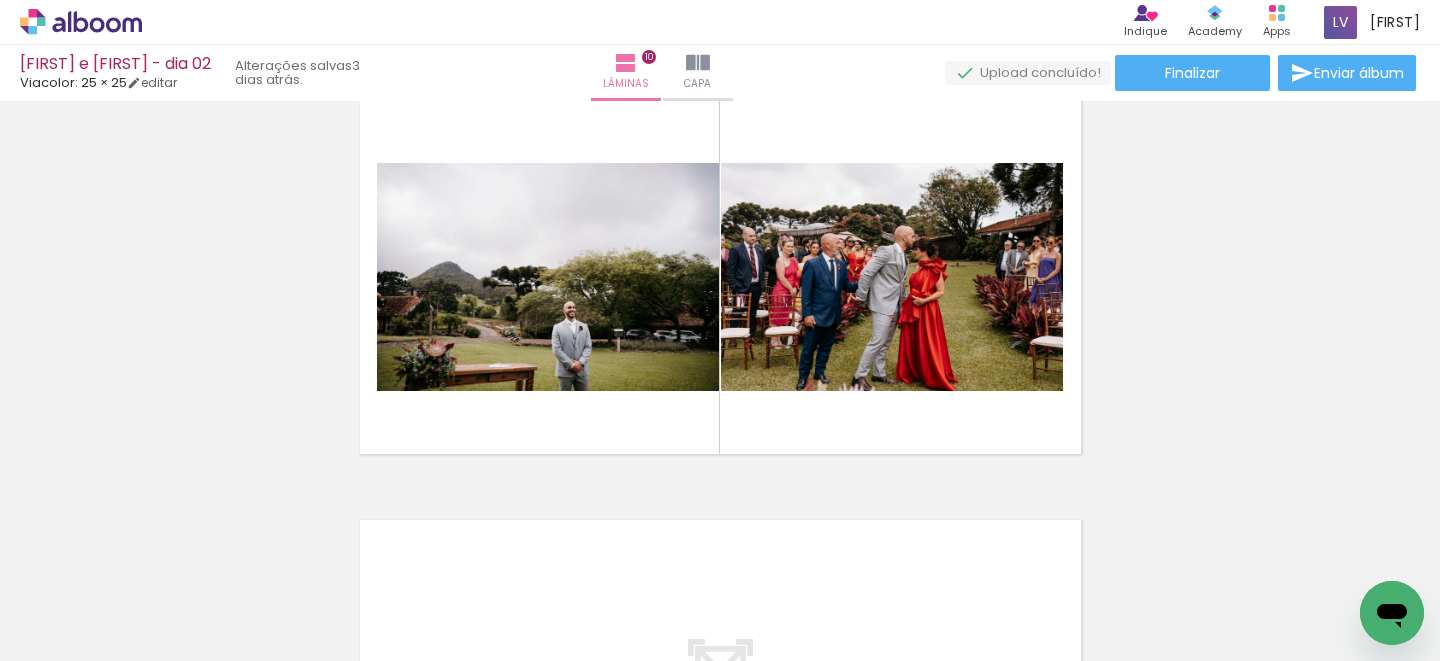 scroll, scrollTop: 3844, scrollLeft: 0, axis: vertical 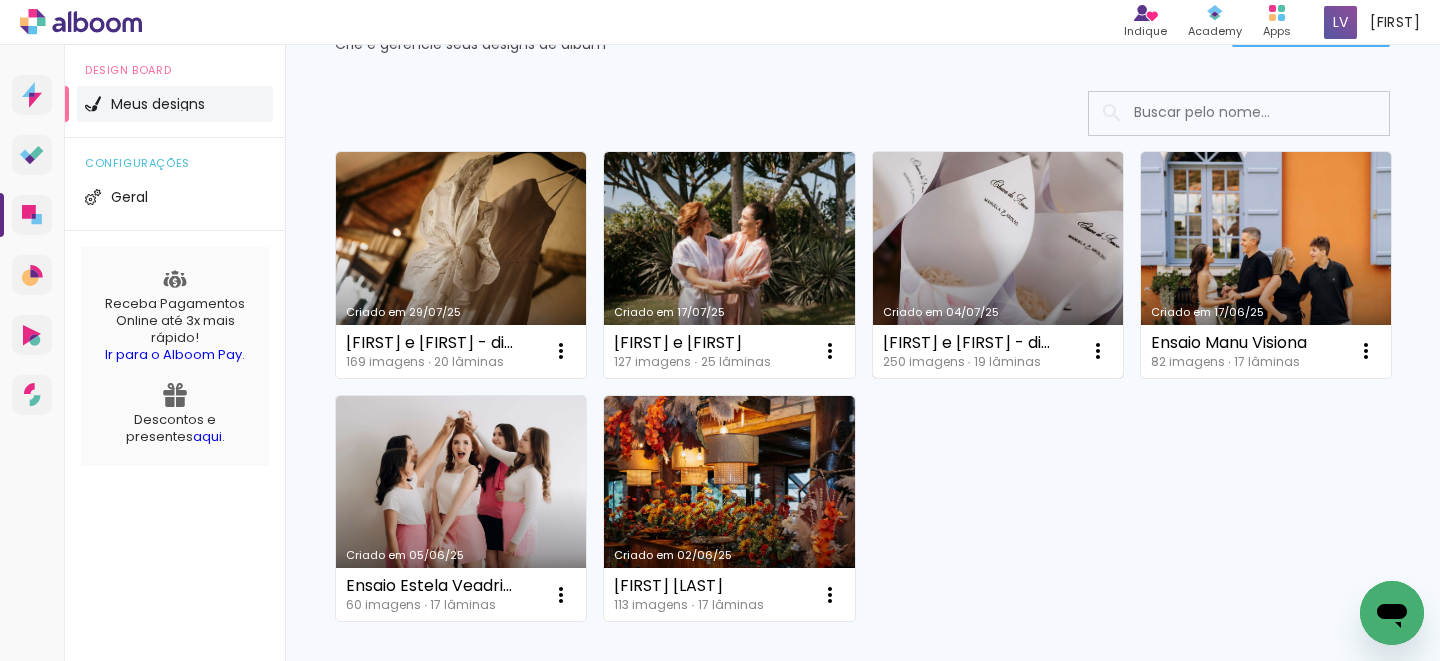 click on "Criado em 04/07/25" at bounding box center (998, 265) 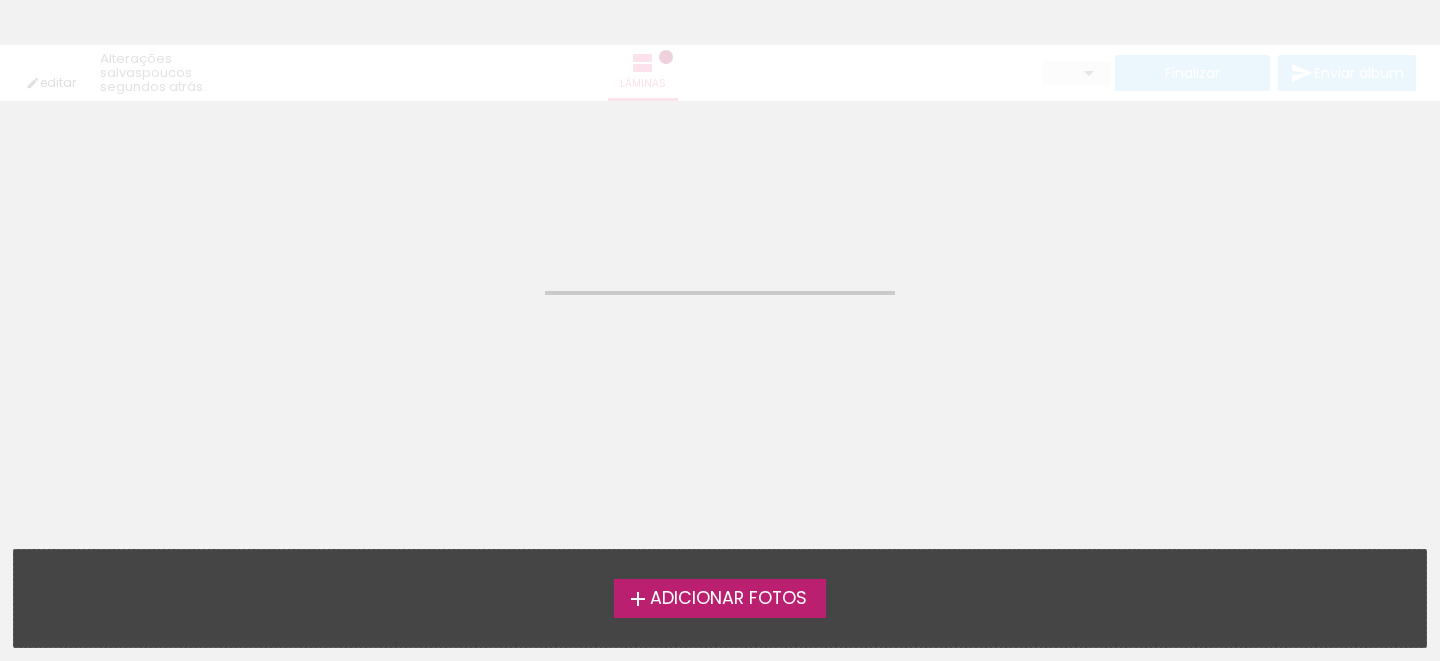 scroll, scrollTop: 0, scrollLeft: 0, axis: both 